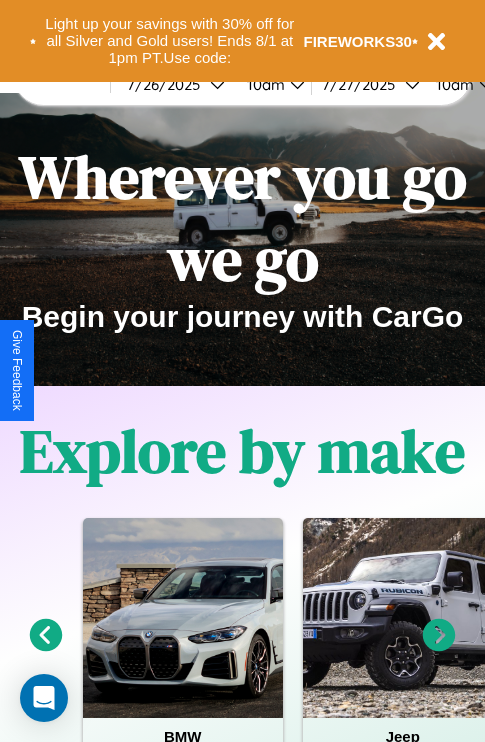 scroll, scrollTop: 0, scrollLeft: 0, axis: both 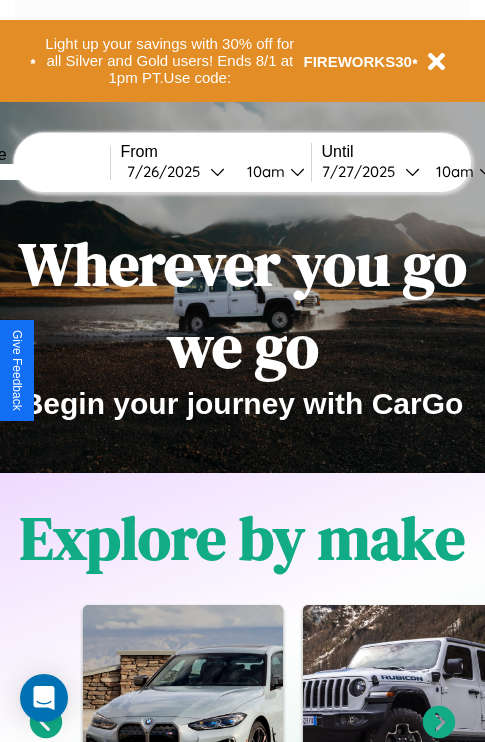 click at bounding box center (35, 172) 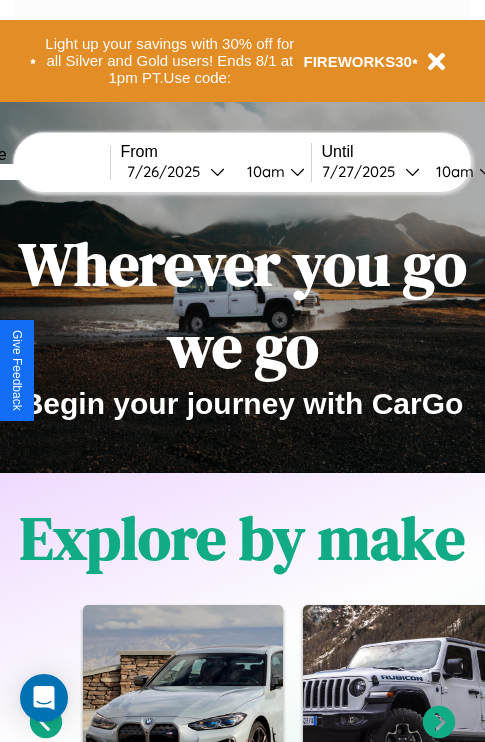 type on "******" 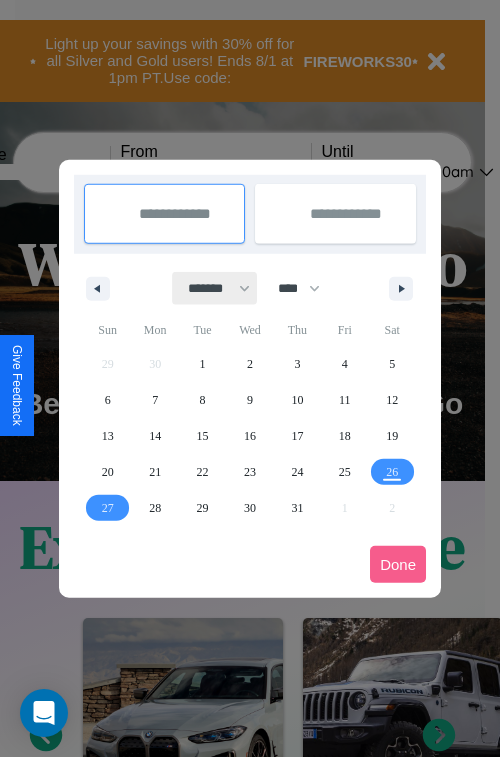 click on "******* ******** ***** ***** *** **** **** ****** ********* ******* ******** ********" at bounding box center (215, 288) 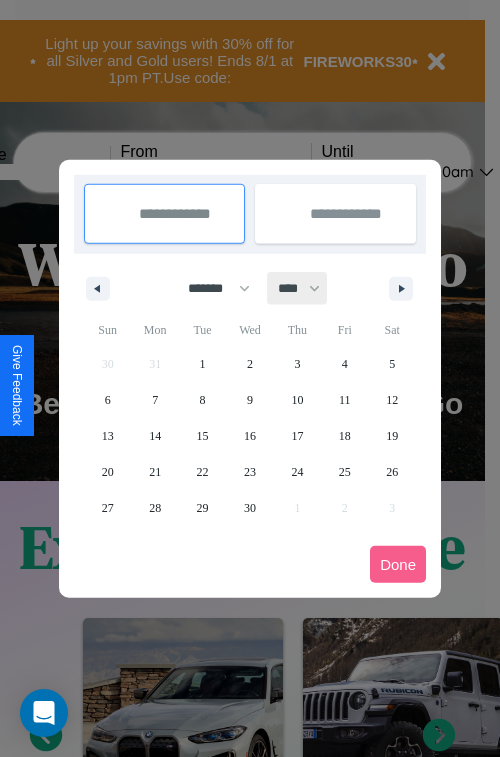 click on "**** **** **** **** **** **** **** **** **** **** **** **** **** **** **** **** **** **** **** **** **** **** **** **** **** **** **** **** **** **** **** **** **** **** **** **** **** **** **** **** **** **** **** **** **** **** **** **** **** **** **** **** **** **** **** **** **** **** **** **** **** **** **** **** **** **** **** **** **** **** **** **** **** **** **** **** **** **** **** **** **** **** **** **** **** **** **** **** **** **** **** **** **** **** **** **** **** **** **** **** **** **** **** **** **** **** **** **** **** **** **** **** **** **** **** **** **** **** **** **** ****" at bounding box center (298, 288) 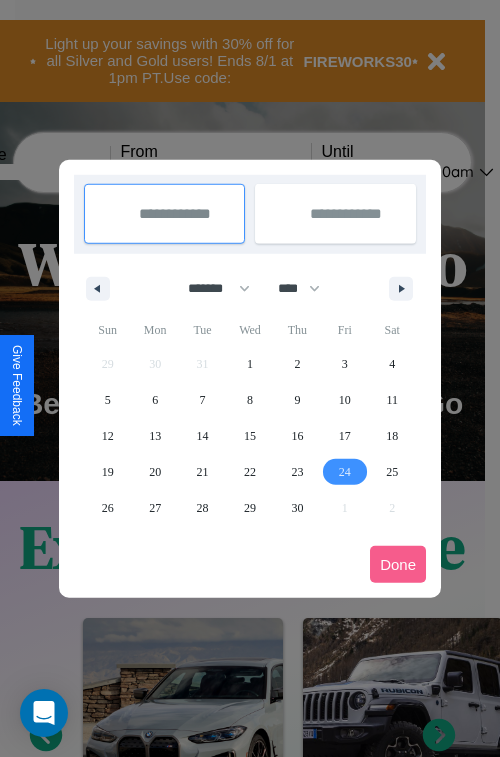 click on "24" at bounding box center [345, 472] 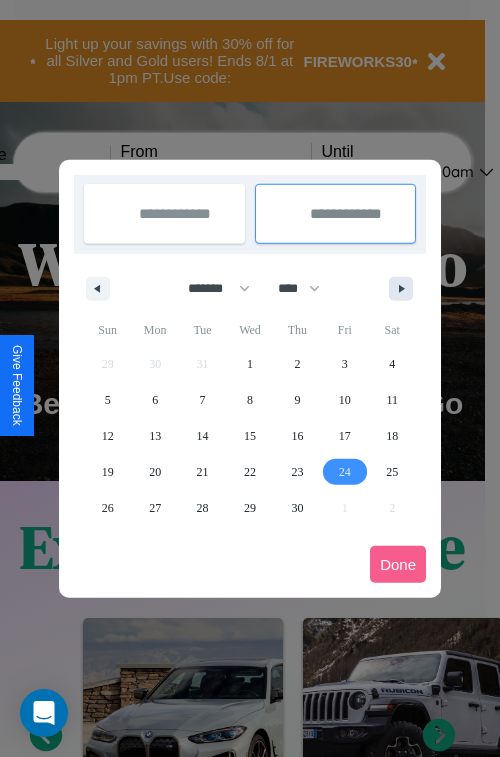 click at bounding box center (405, 289) 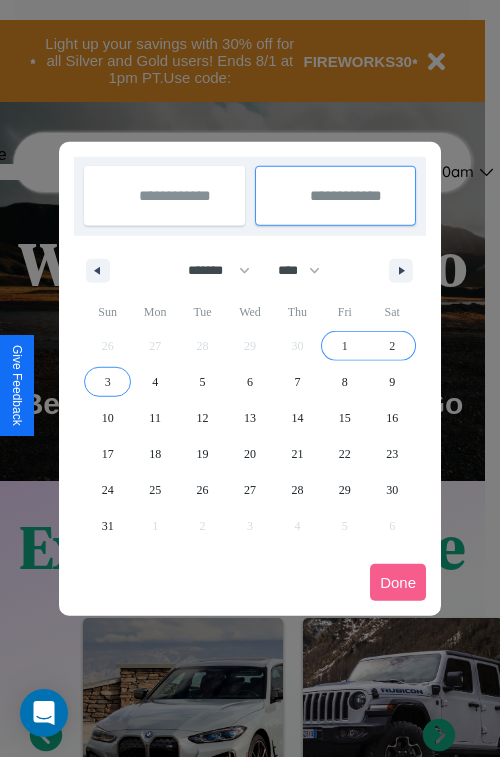 click on "3" at bounding box center (108, 382) 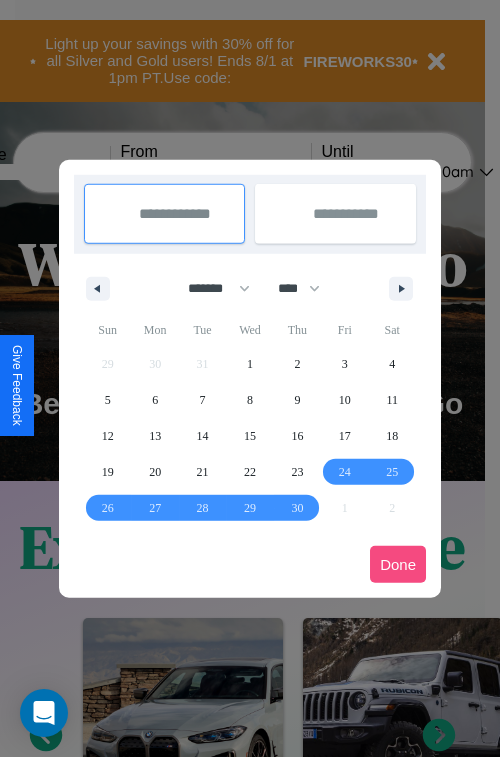 click on "Done" at bounding box center [398, 564] 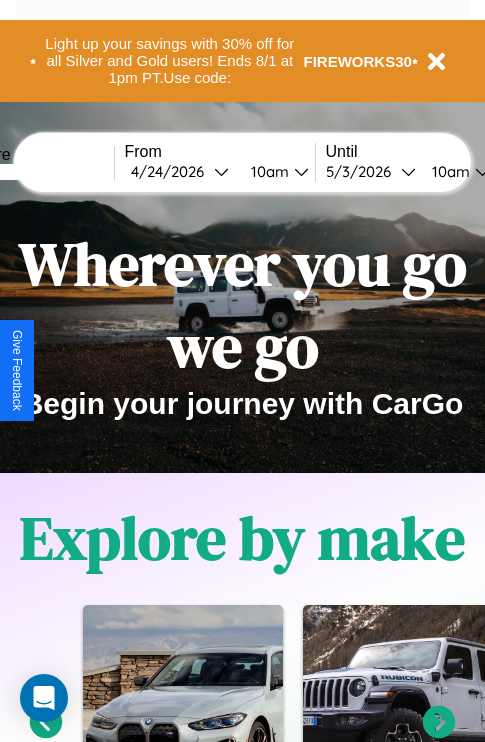 scroll, scrollTop: 0, scrollLeft: 72, axis: horizontal 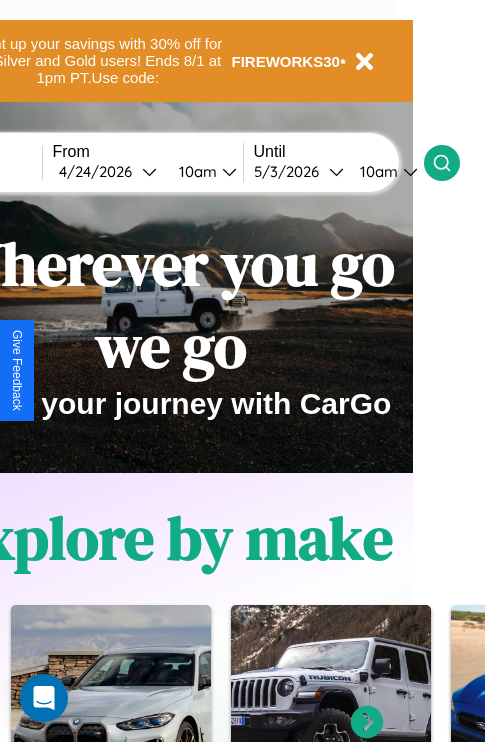 click 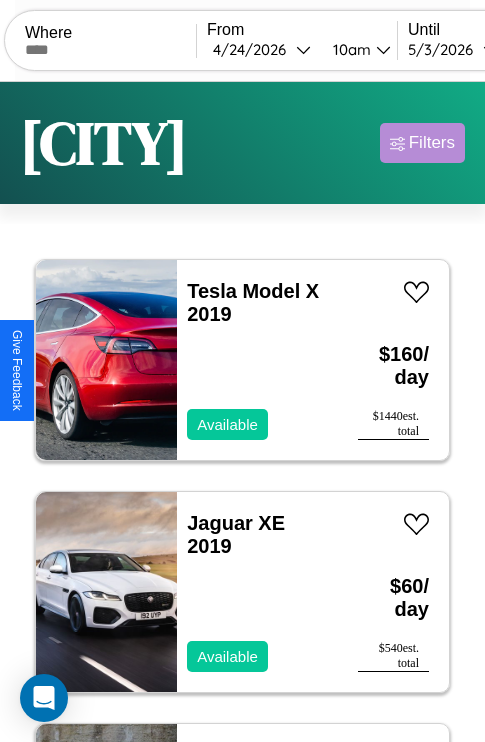 click on "Filters" at bounding box center (432, 143) 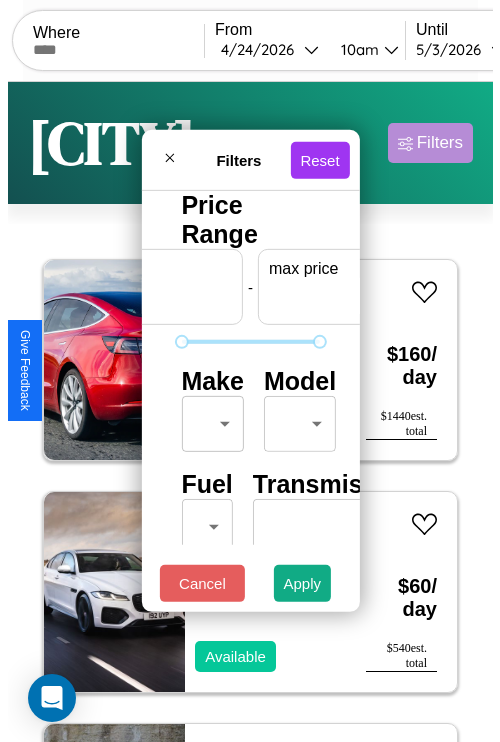 scroll, scrollTop: 0, scrollLeft: 124, axis: horizontal 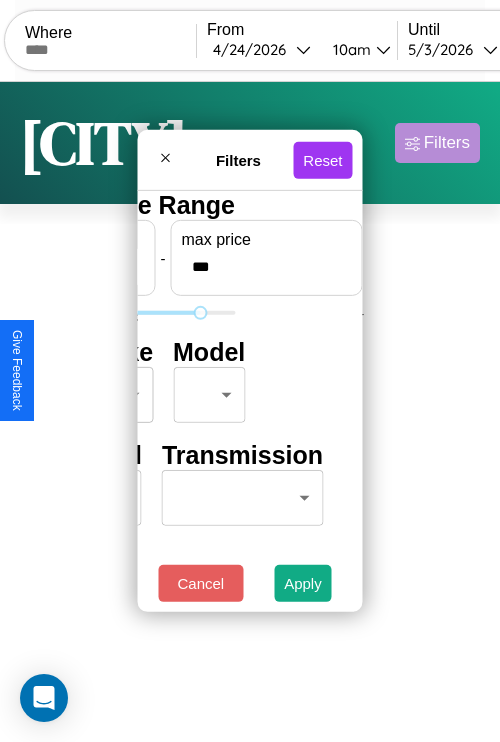 type on "***" 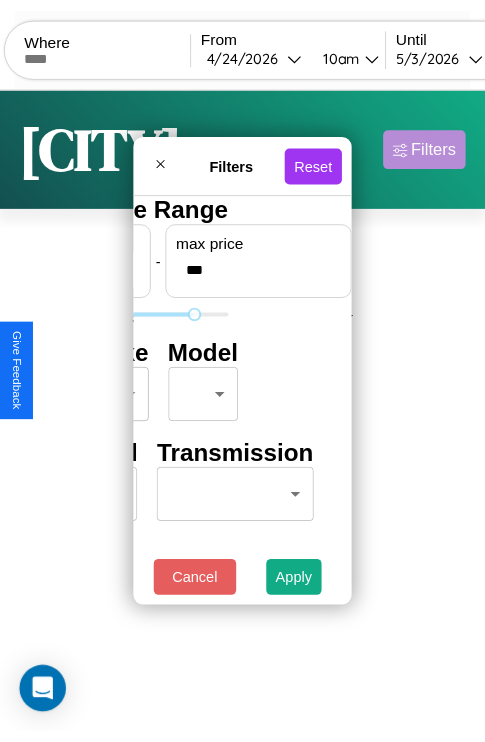 scroll, scrollTop: 0, scrollLeft: 0, axis: both 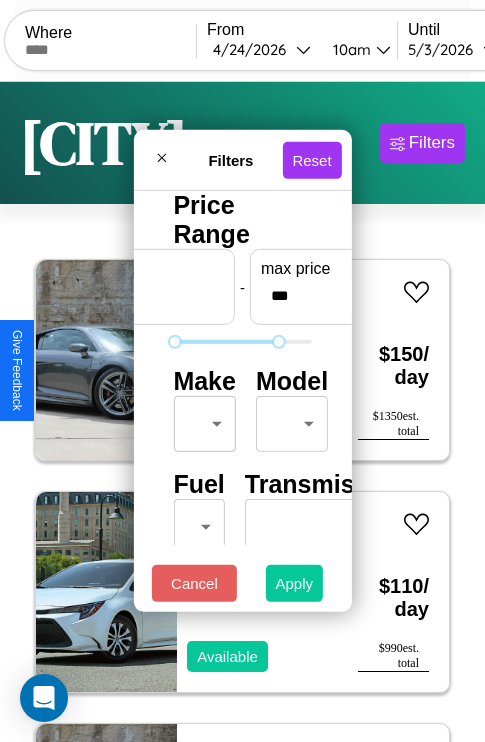 type on "*" 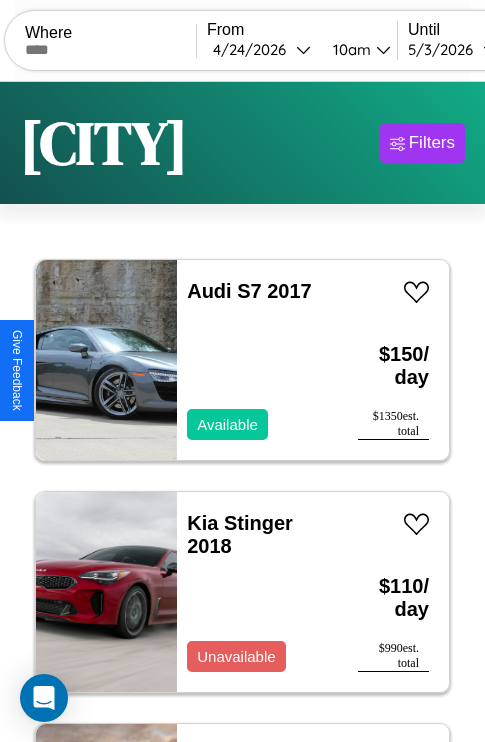 scroll, scrollTop: 95, scrollLeft: 0, axis: vertical 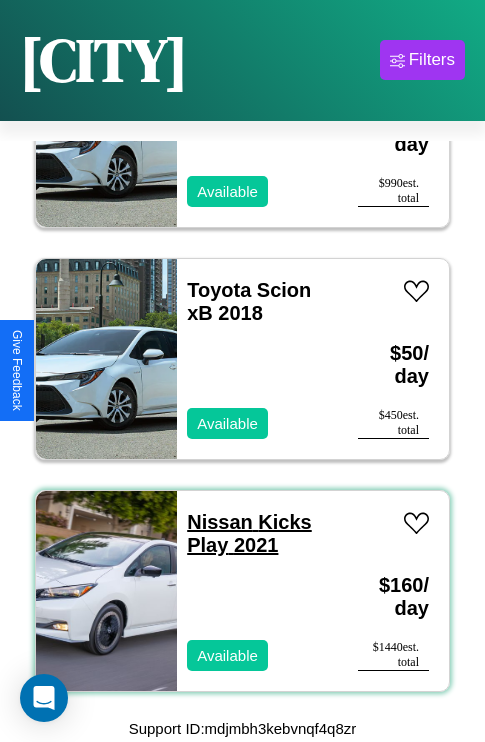 click on "Nissan   Kicks Play   2021" at bounding box center [249, 533] 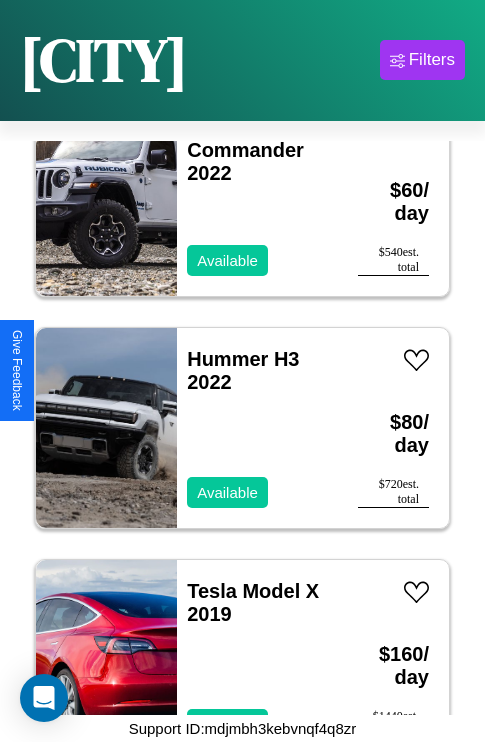 scroll, scrollTop: 2163, scrollLeft: 0, axis: vertical 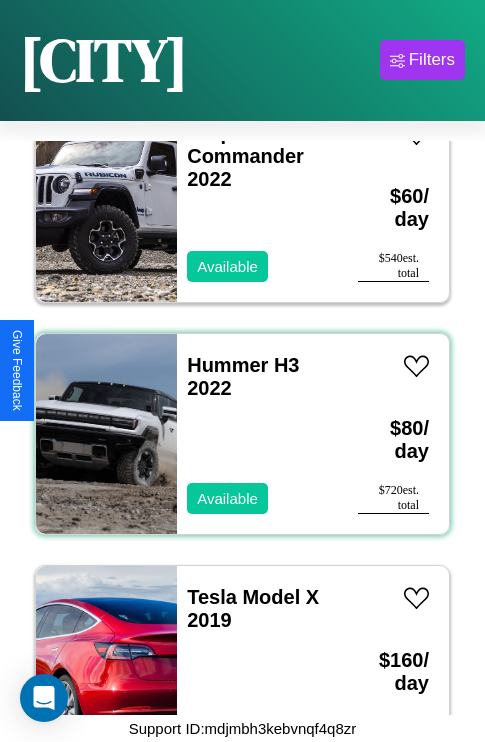 click on "Hummer   H3   2022 Available" at bounding box center [257, 434] 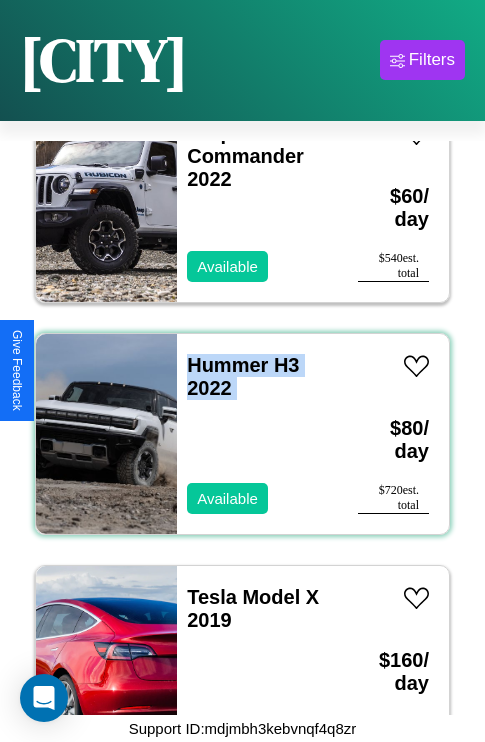 click on "Hummer   H3   2022 Available" at bounding box center (257, 434) 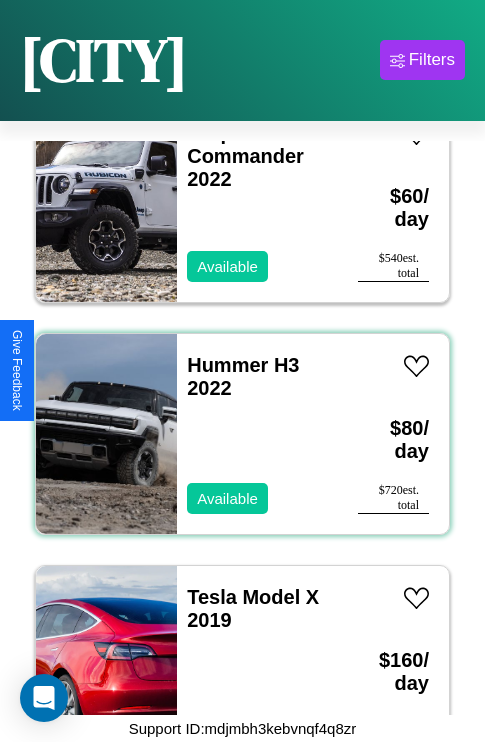 click on "Hummer   H3   2022 Available" at bounding box center (257, 434) 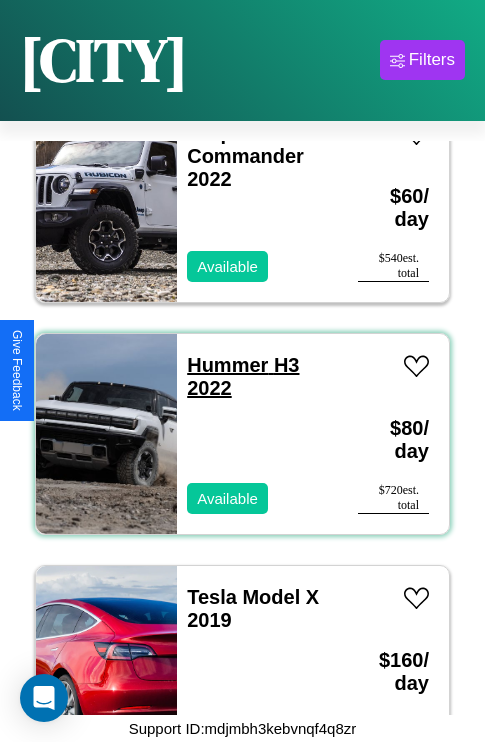 click on "Hummer   H3   2022" at bounding box center [243, 376] 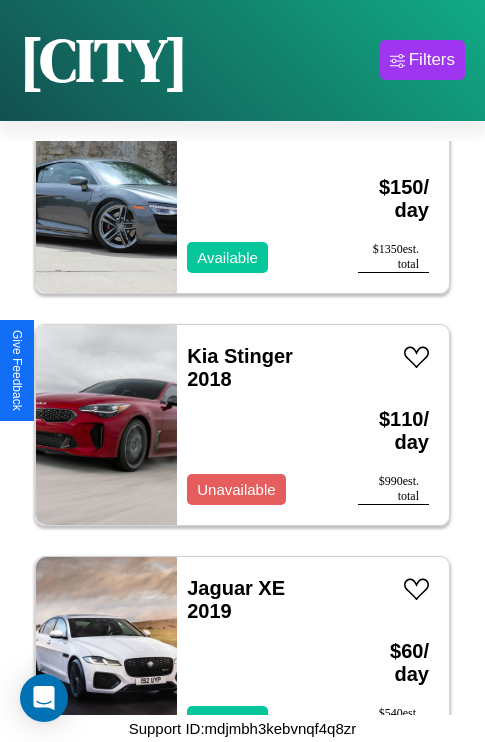 scroll, scrollTop: 75, scrollLeft: 0, axis: vertical 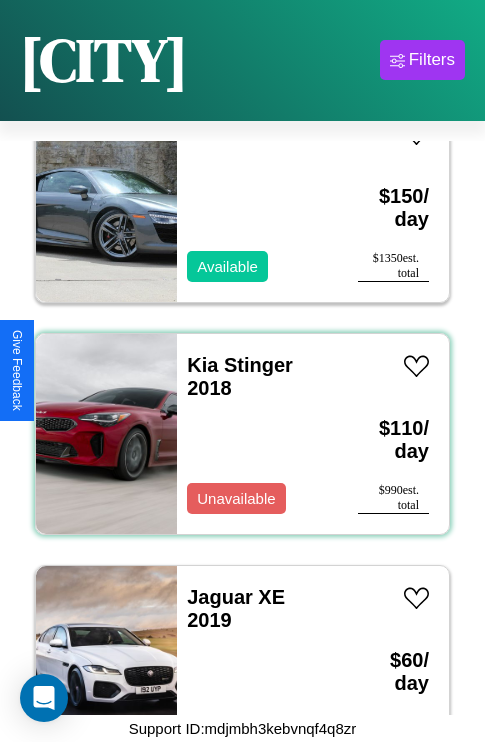 click on "Kia   Stinger   2018 Unavailable" at bounding box center [257, 434] 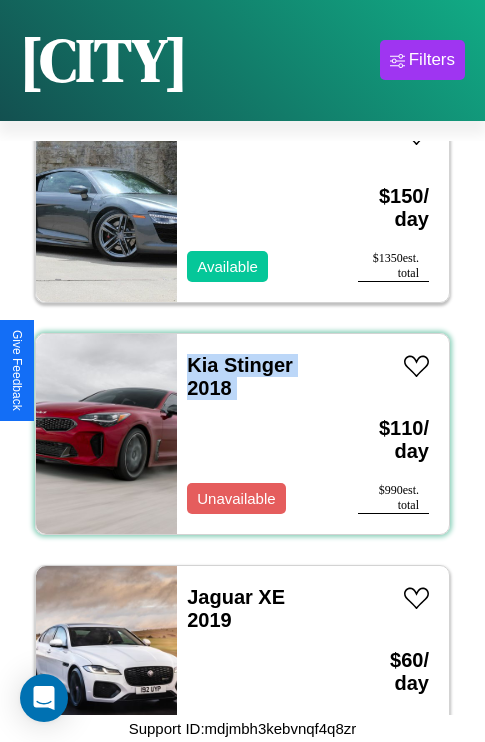 click on "Kia   Stinger   2018 Unavailable" at bounding box center (257, 434) 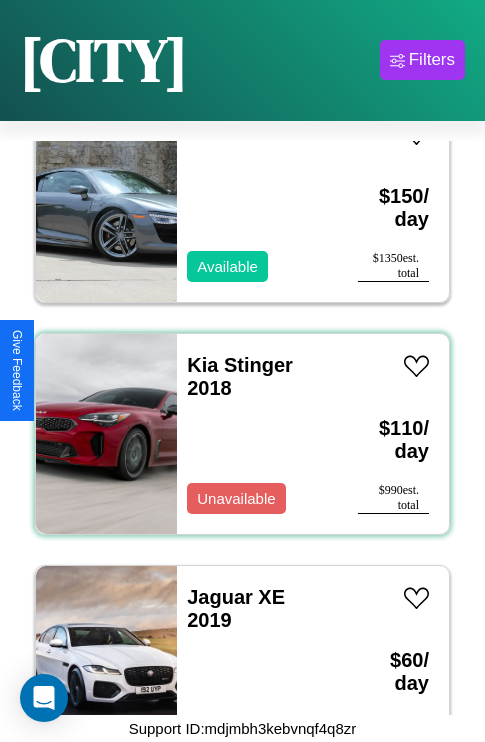 click on "Kia   Stinger   2018 Unavailable" at bounding box center (257, 434) 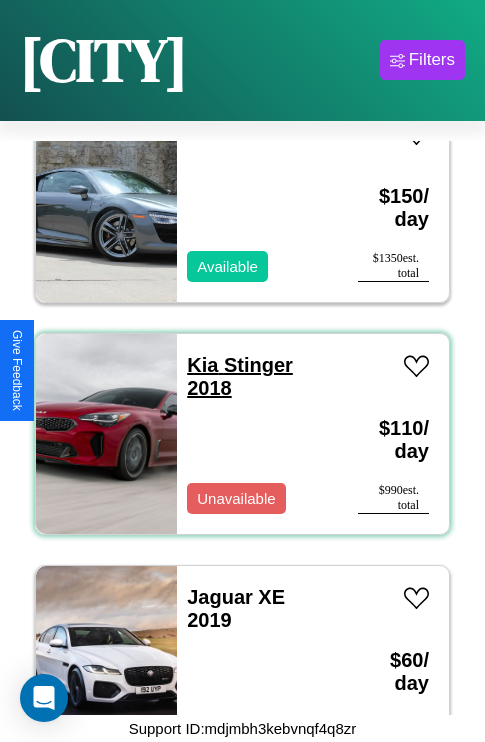 click on "Kia   Stinger   2018" at bounding box center [240, 376] 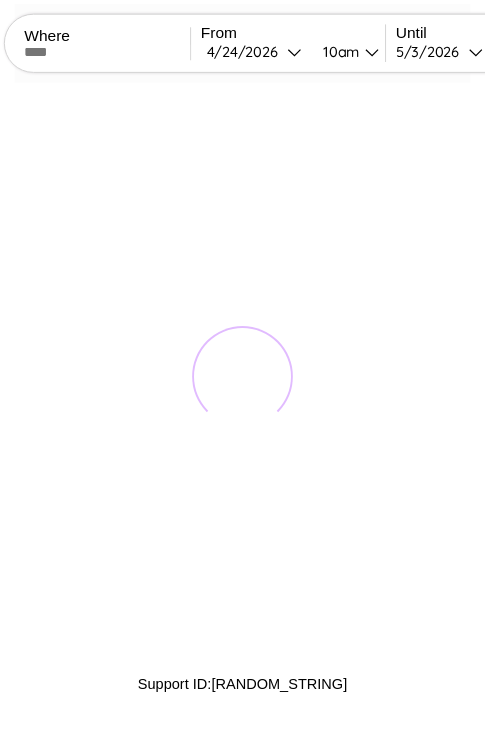 scroll, scrollTop: 0, scrollLeft: 0, axis: both 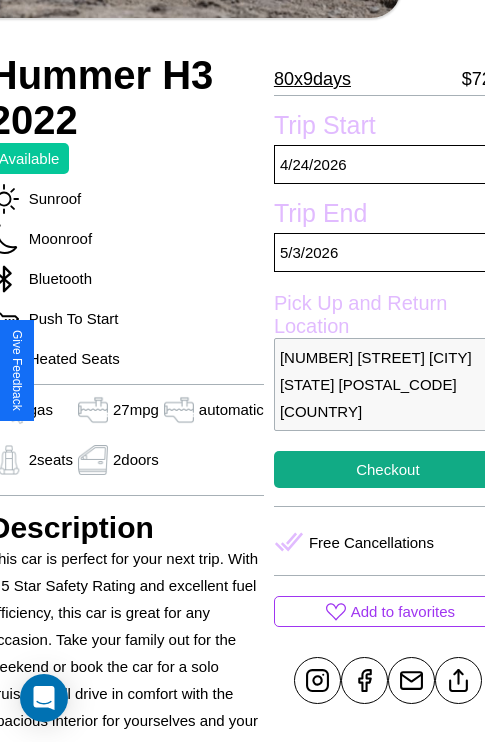 click on "3599 Market Street  Sydney New South Wales 77563 Australia" at bounding box center [388, 384] 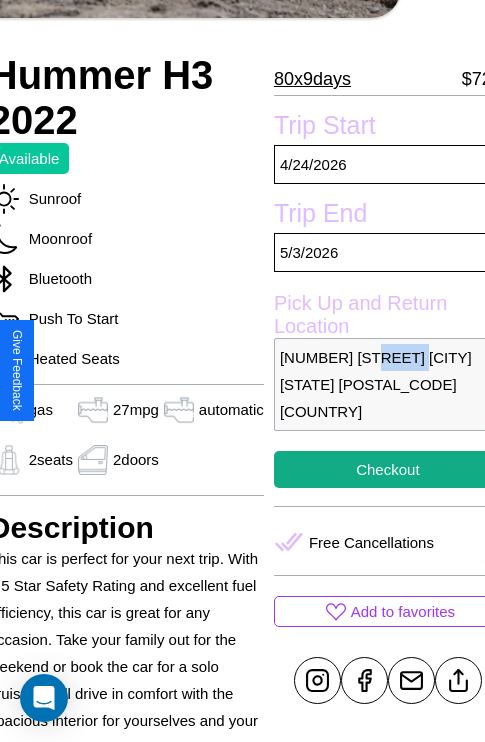 click on "3599 Market Street  Sydney New South Wales 77563 Australia" at bounding box center [388, 384] 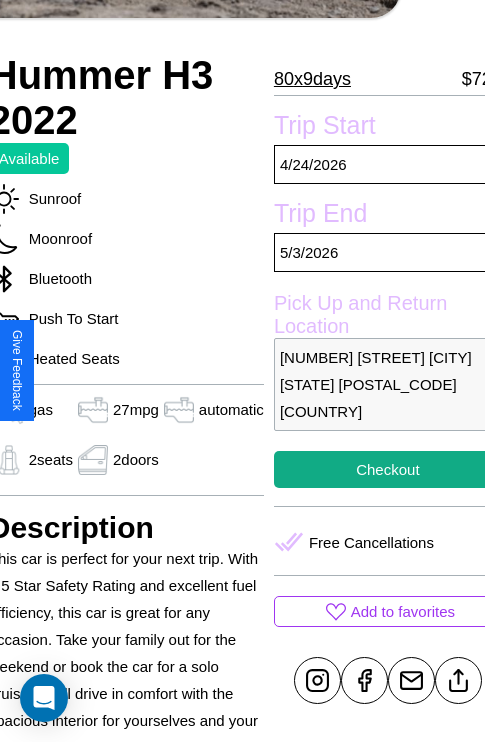 click on "3599 Market Street  Sydney New South Wales 77563 Australia" at bounding box center [388, 384] 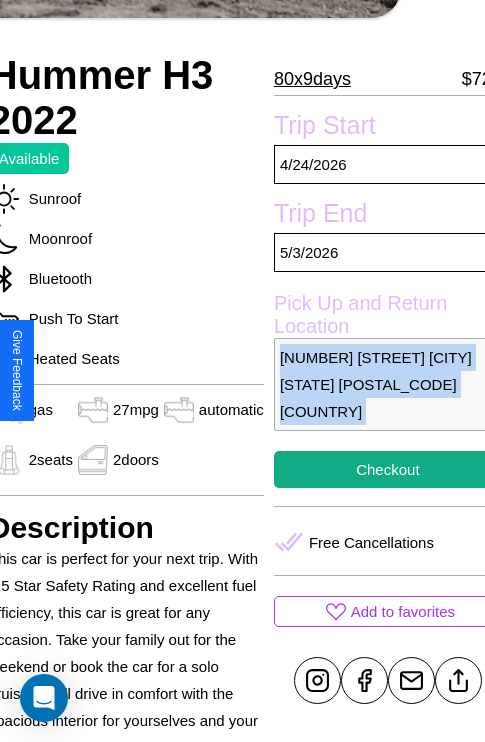 click on "3599 Market Street  Sydney New South Wales 77563 Australia" at bounding box center [388, 384] 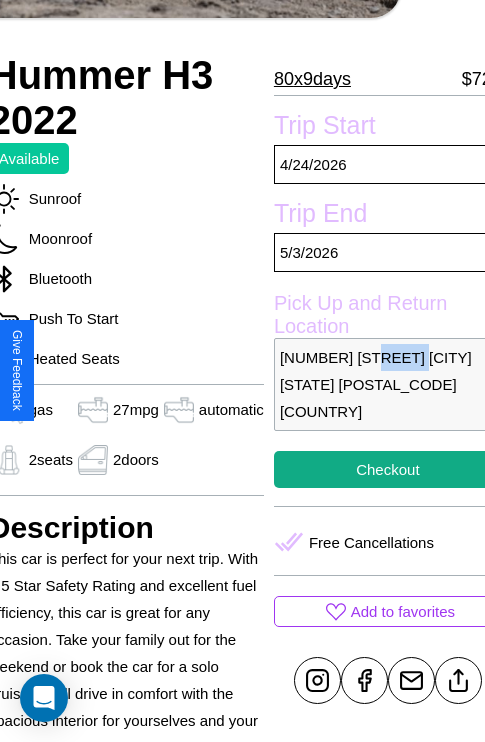 click on "3599 Market Street  Sydney New South Wales 77563 Australia" at bounding box center (388, 384) 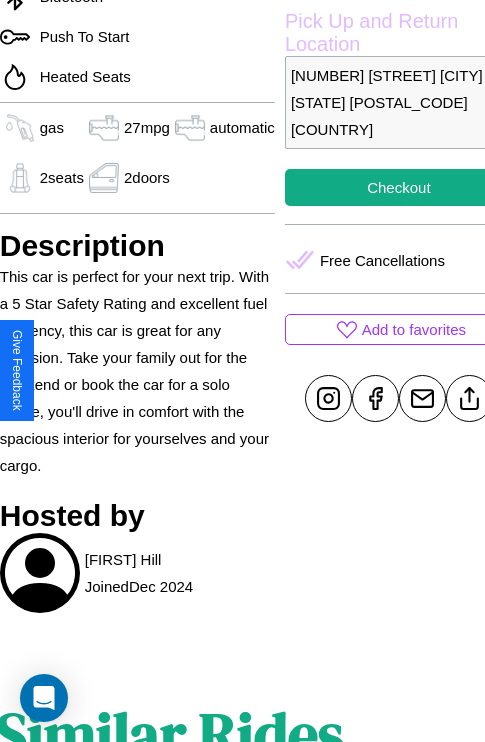 scroll, scrollTop: 498, scrollLeft: 84, axis: both 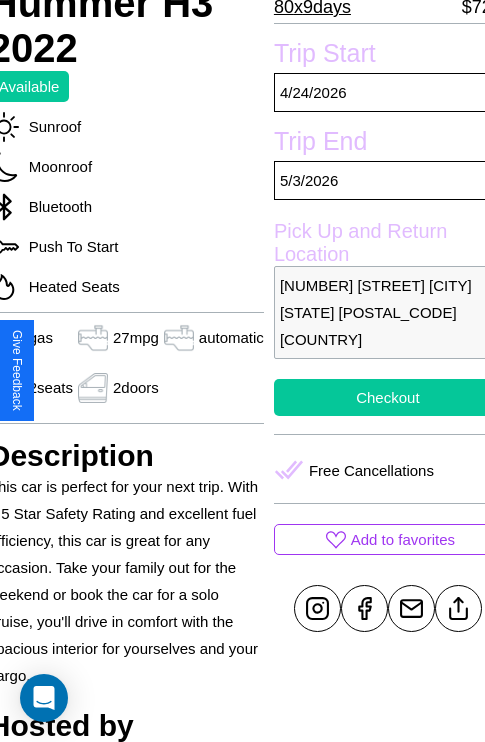 click on "Checkout" at bounding box center (388, 397) 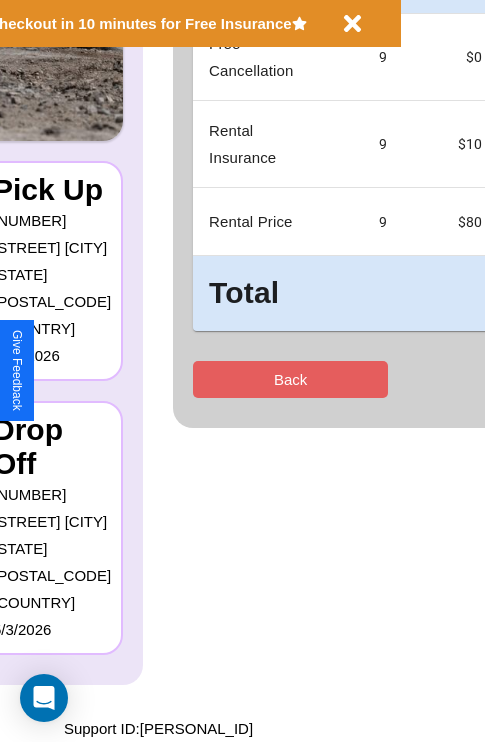 scroll, scrollTop: 0, scrollLeft: 0, axis: both 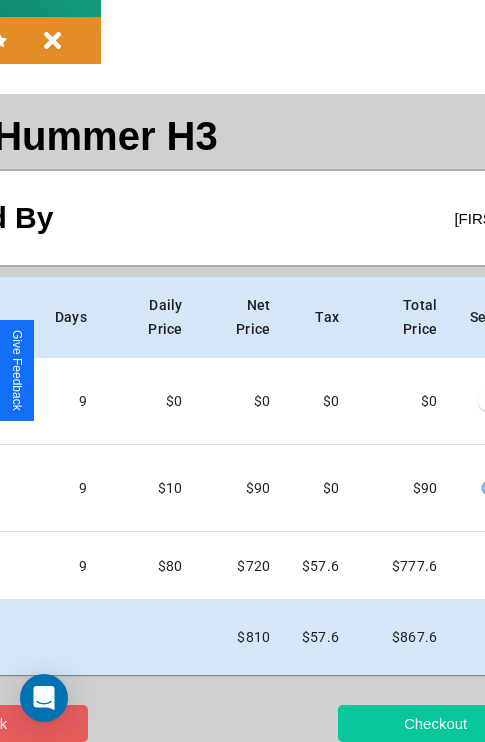 click on "Checkout" at bounding box center (435, 723) 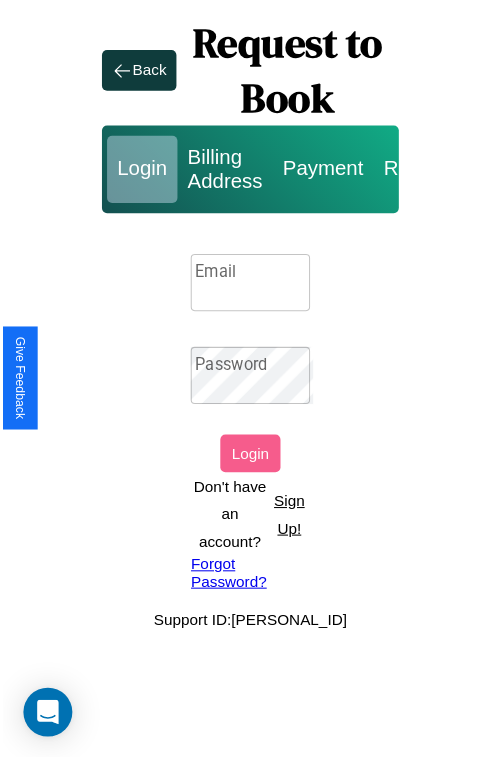 scroll, scrollTop: 0, scrollLeft: 0, axis: both 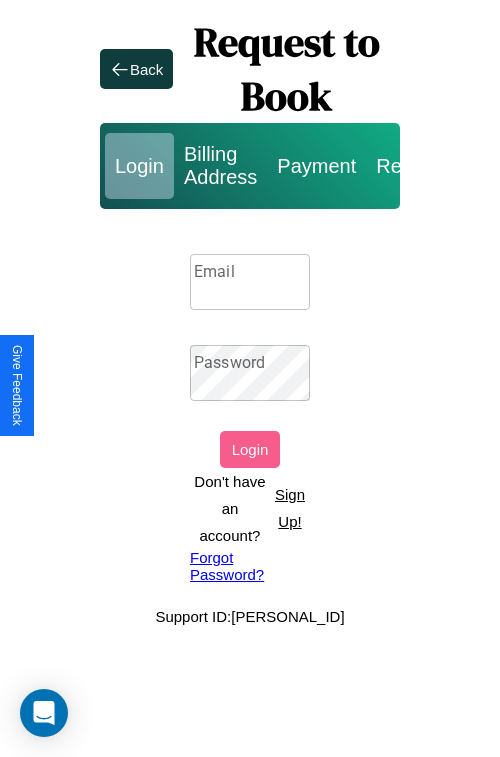 click on "Sign Up!" at bounding box center (290, 508) 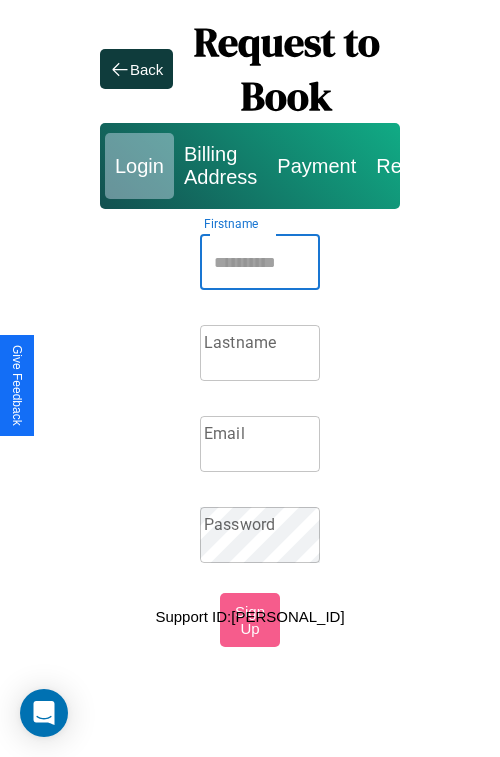 click on "Firstname" at bounding box center [260, 262] 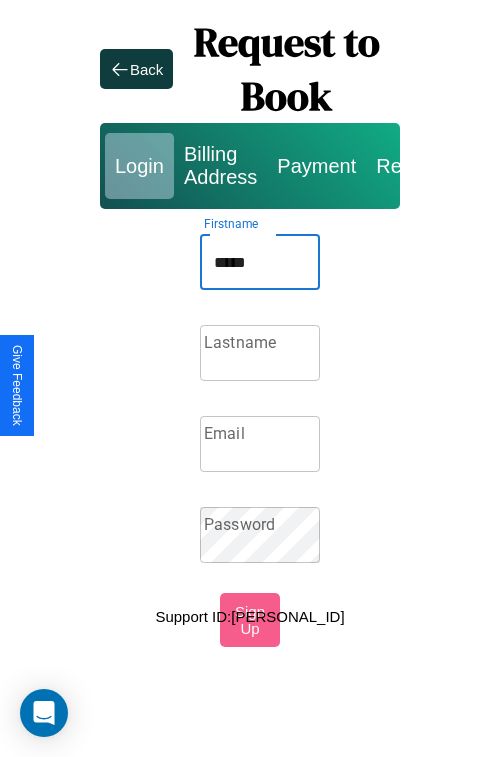 type on "*****" 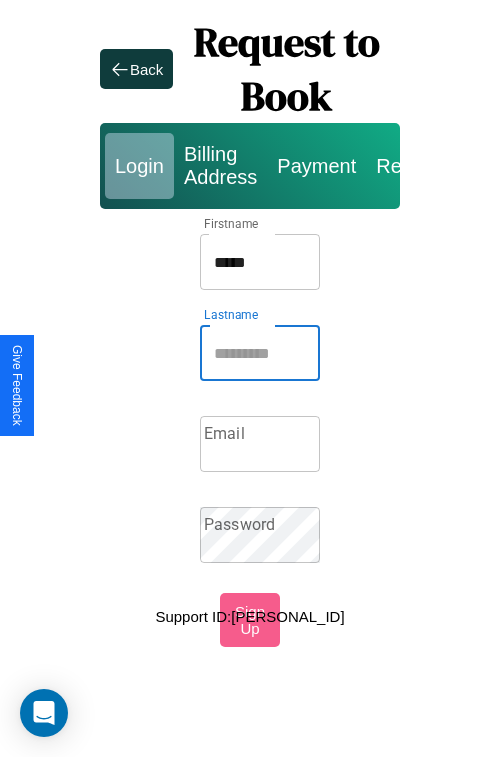 click on "Lastname" at bounding box center [260, 353] 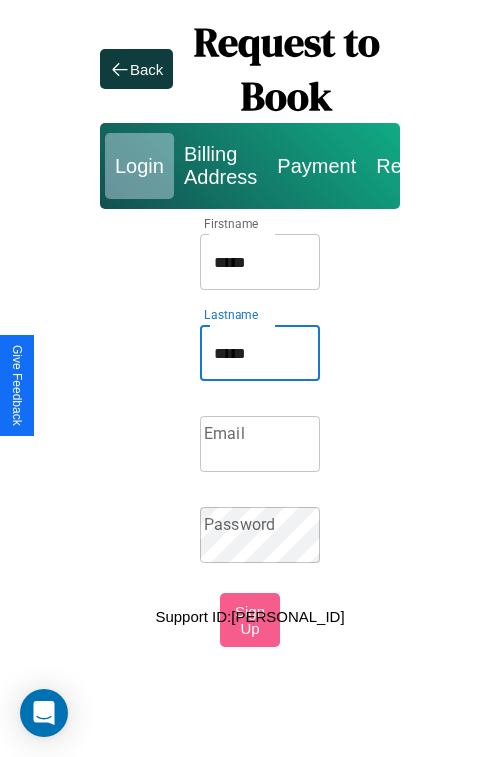 type on "*****" 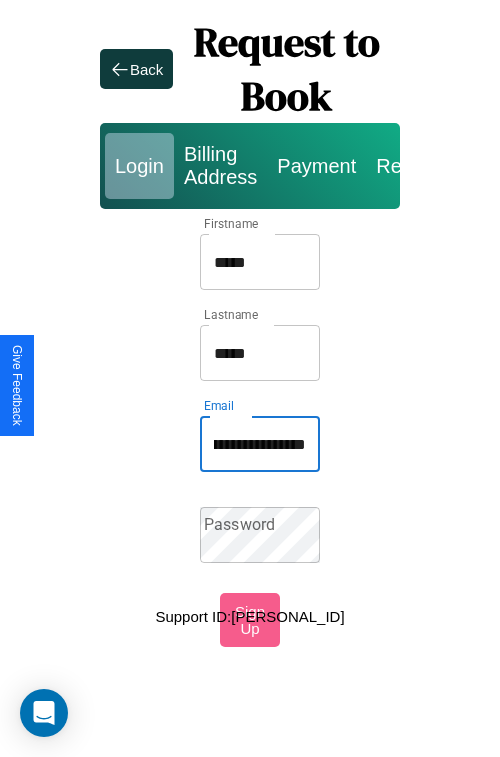 scroll, scrollTop: 0, scrollLeft: 87, axis: horizontal 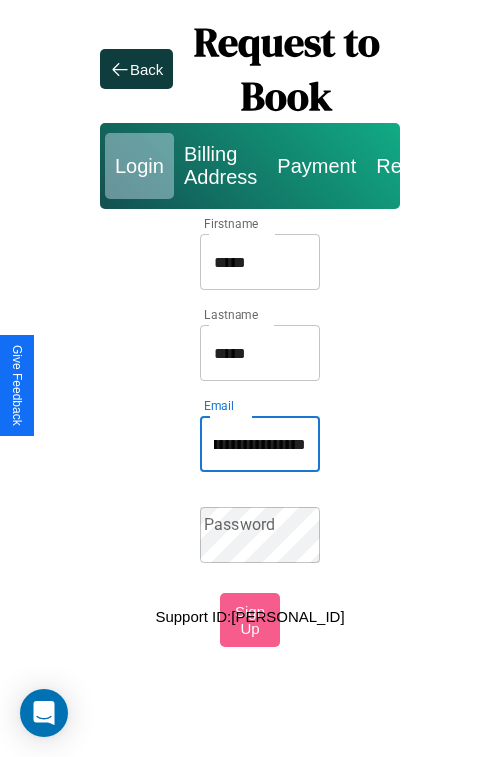 type on "**********" 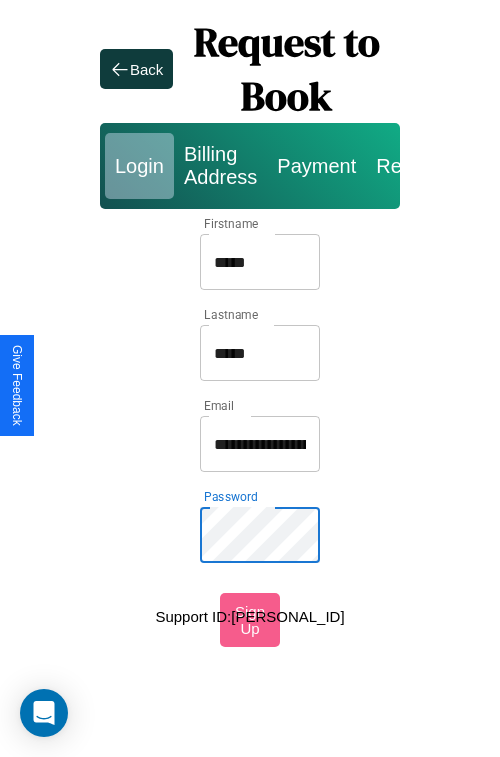 click on "*****" at bounding box center [260, 262] 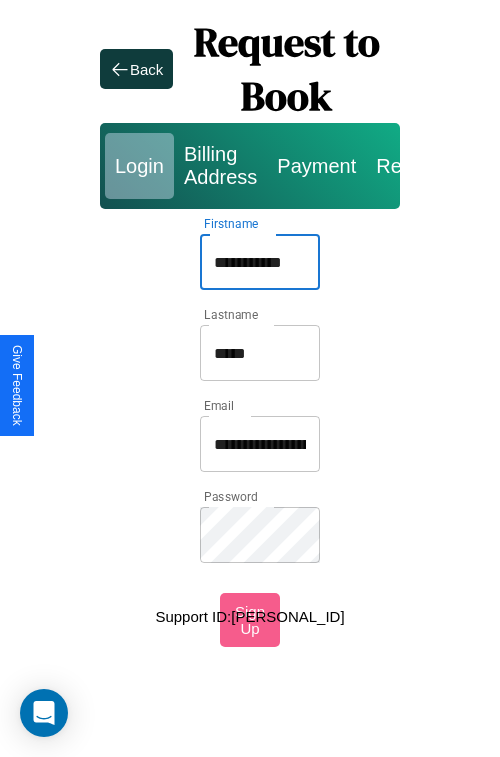 type on "**********" 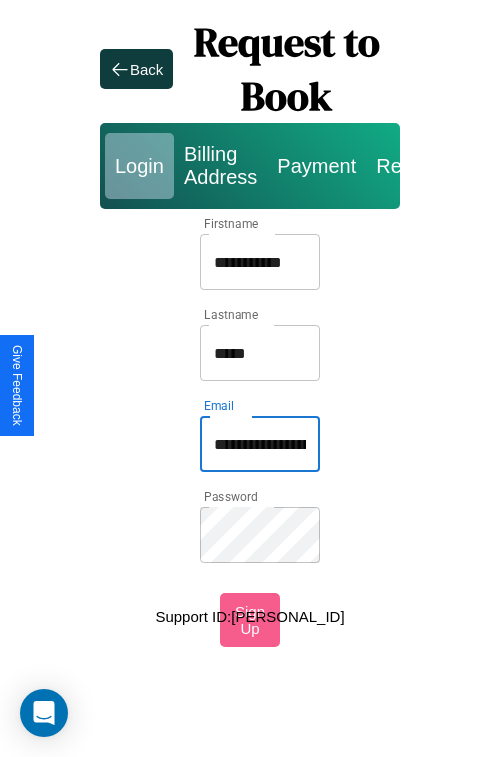 click on "**********" at bounding box center [260, 444] 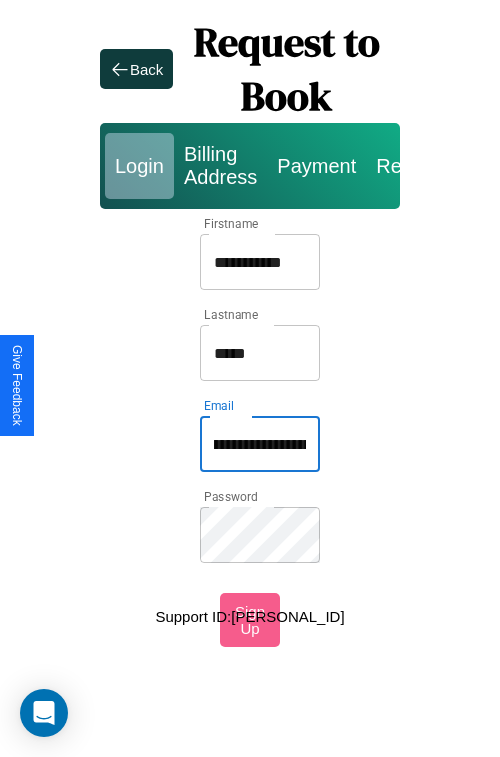 type on "**********" 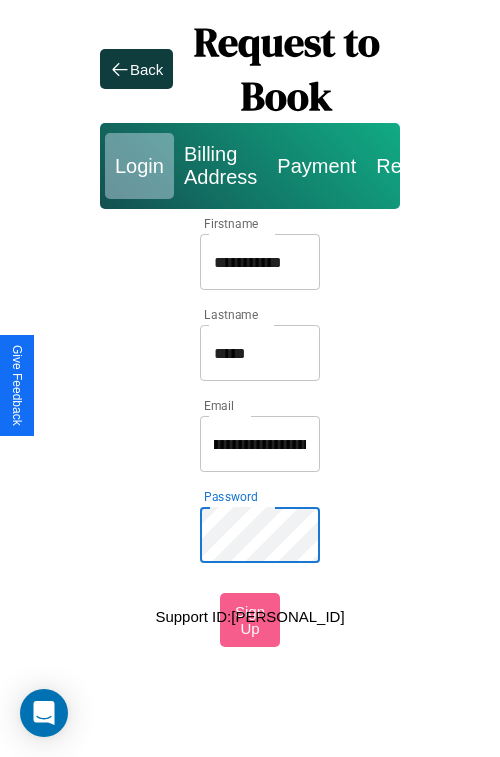 scroll, scrollTop: 0, scrollLeft: 0, axis: both 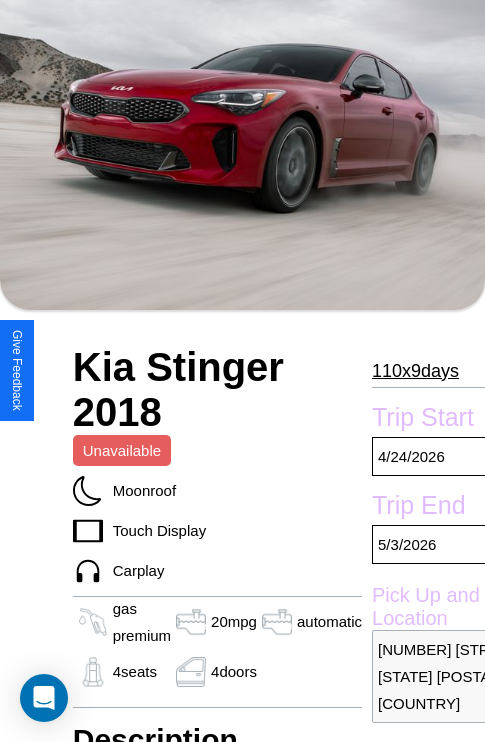 click on "[NUMBER]  x  [NUMBER] days" at bounding box center [415, 371] 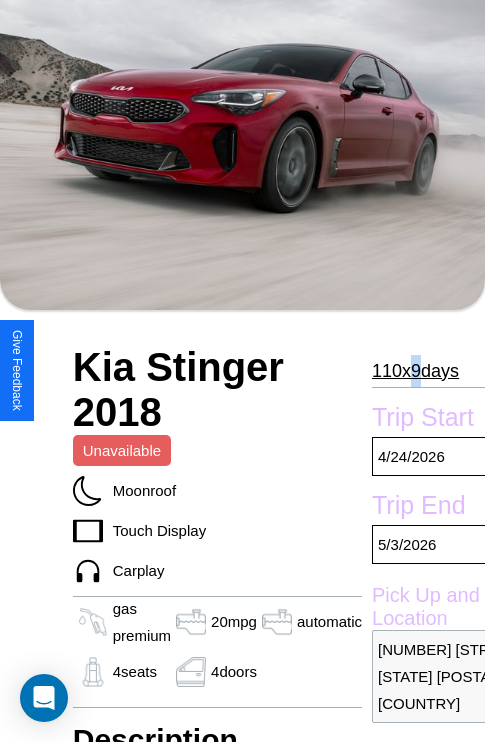 click on "[NUMBER]  x  [NUMBER] days" at bounding box center (415, 371) 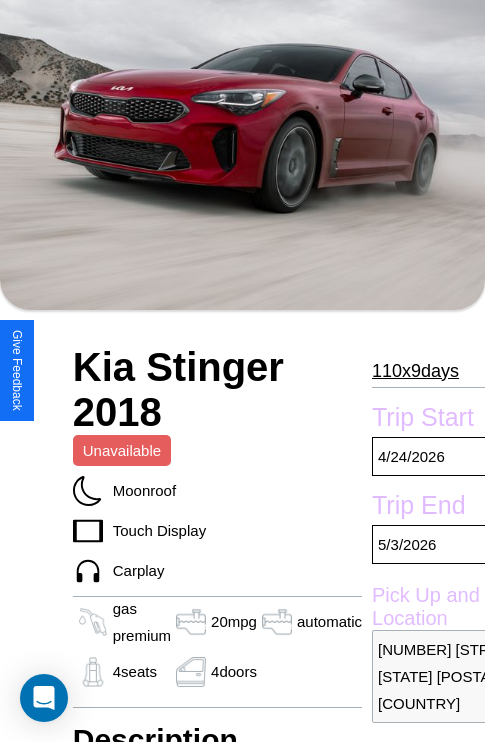 click on "[NUMBER]  x  [NUMBER] days" at bounding box center [415, 371] 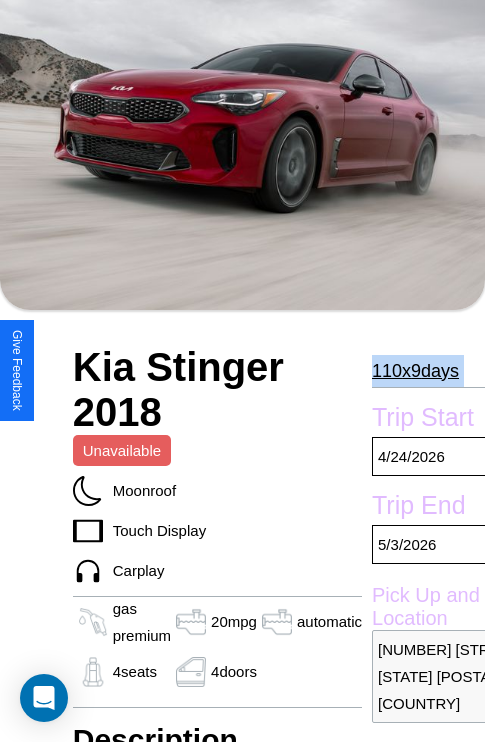 click on "[NUMBER]  x  [NUMBER] days" at bounding box center (415, 371) 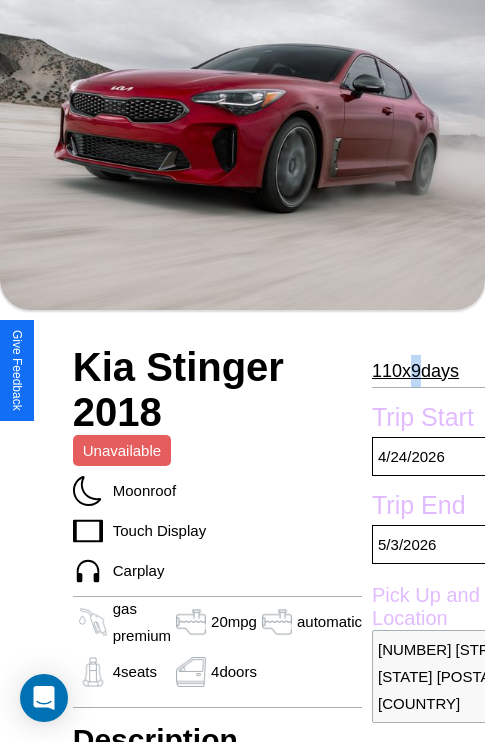 click on "[NUMBER]  x  [NUMBER] days" at bounding box center [415, 371] 